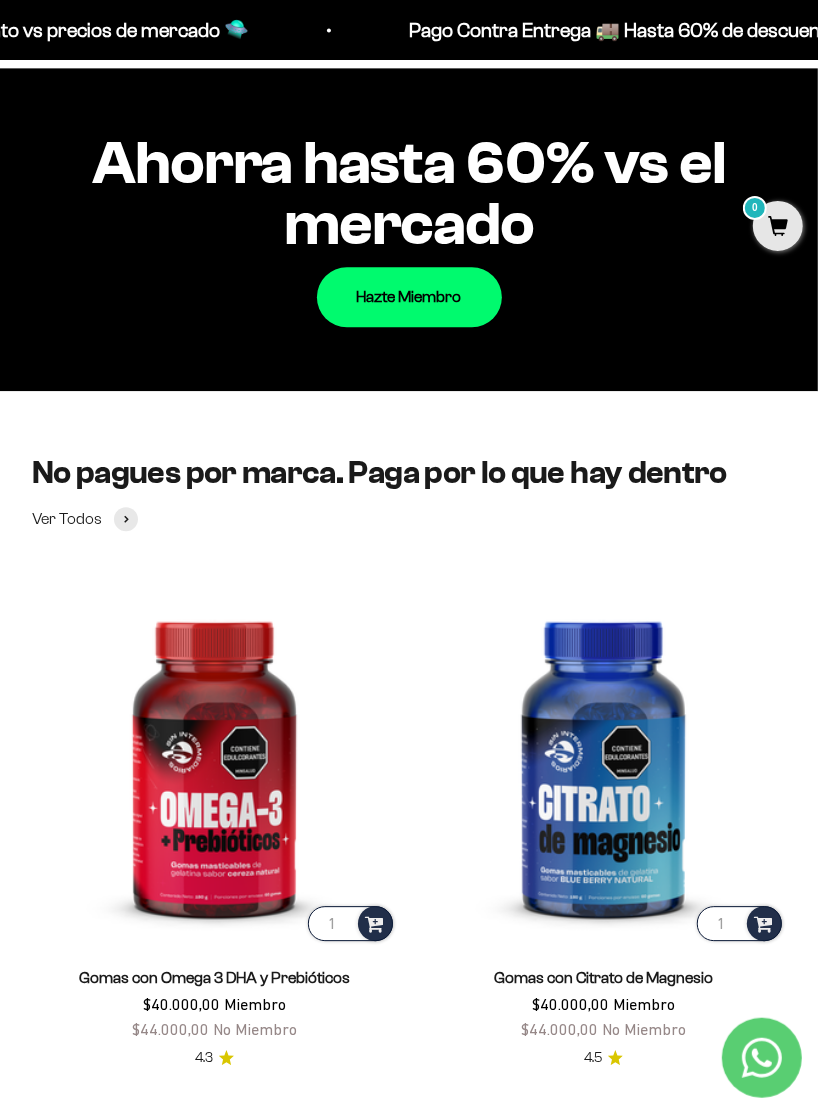 scroll, scrollTop: 2159, scrollLeft: 0, axis: vertical 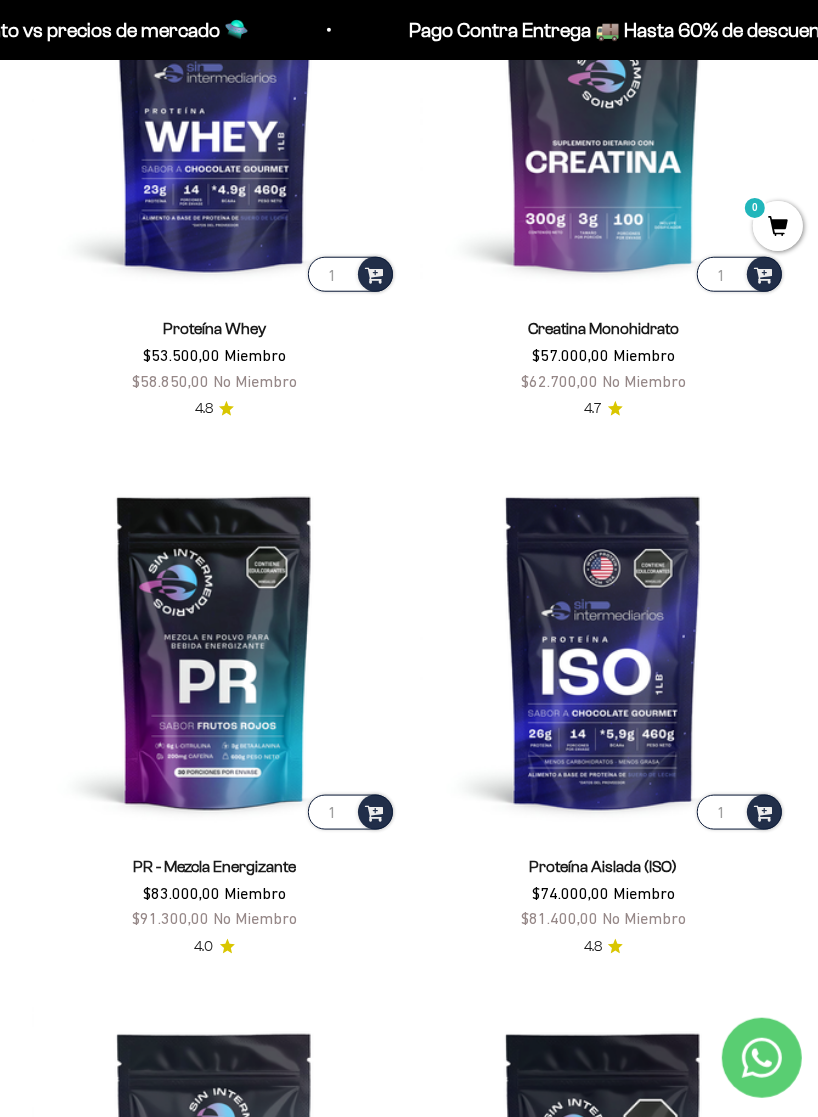 click at bounding box center [214, 113] 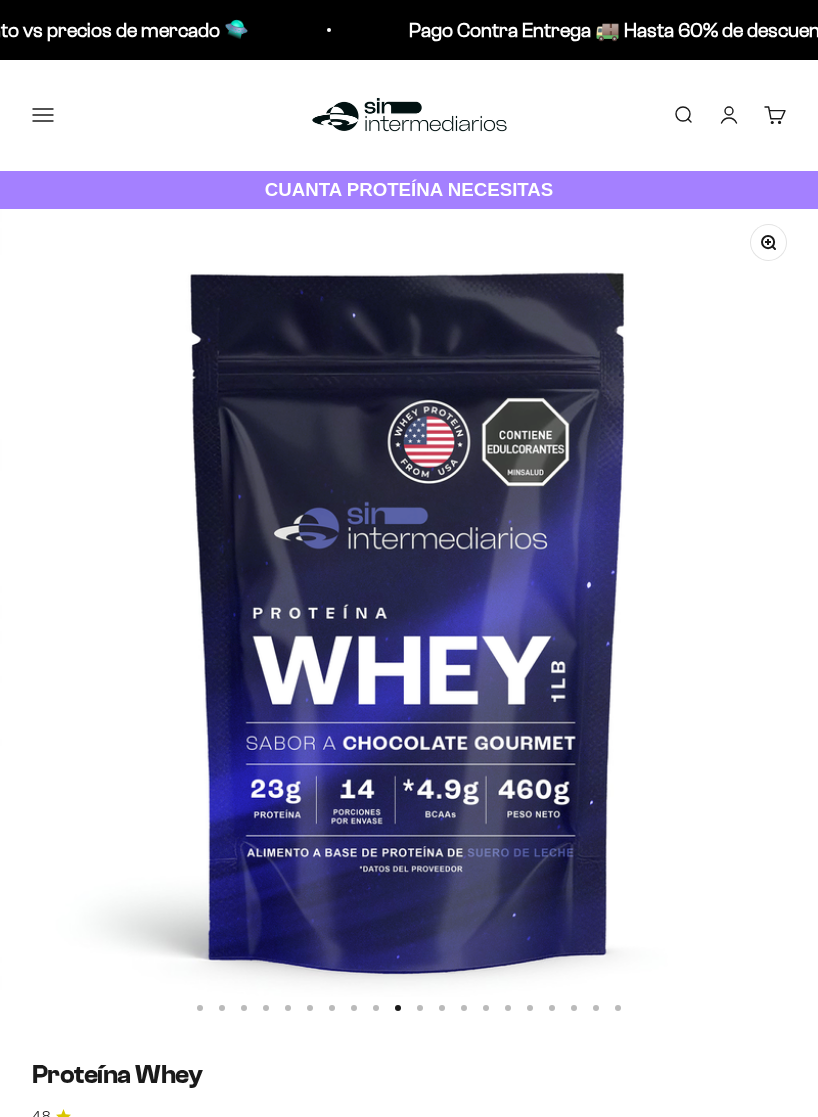 scroll, scrollTop: 706, scrollLeft: 0, axis: vertical 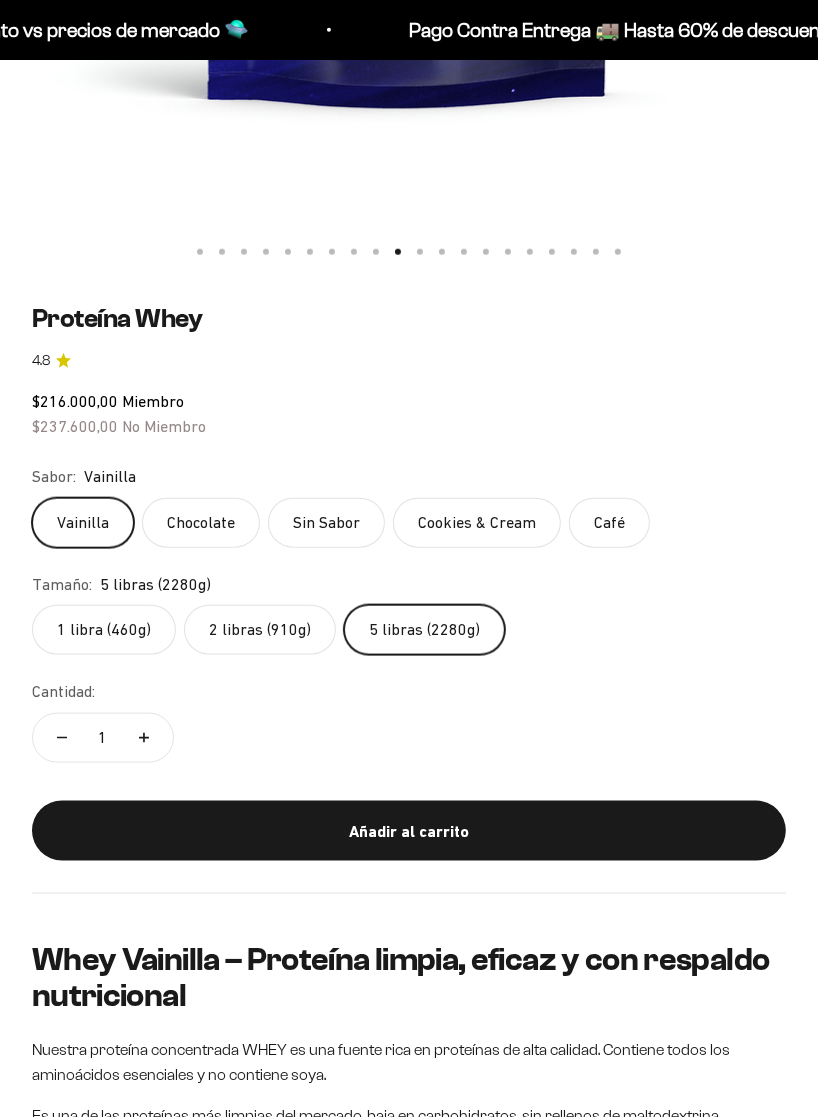 click on "Chocolate" 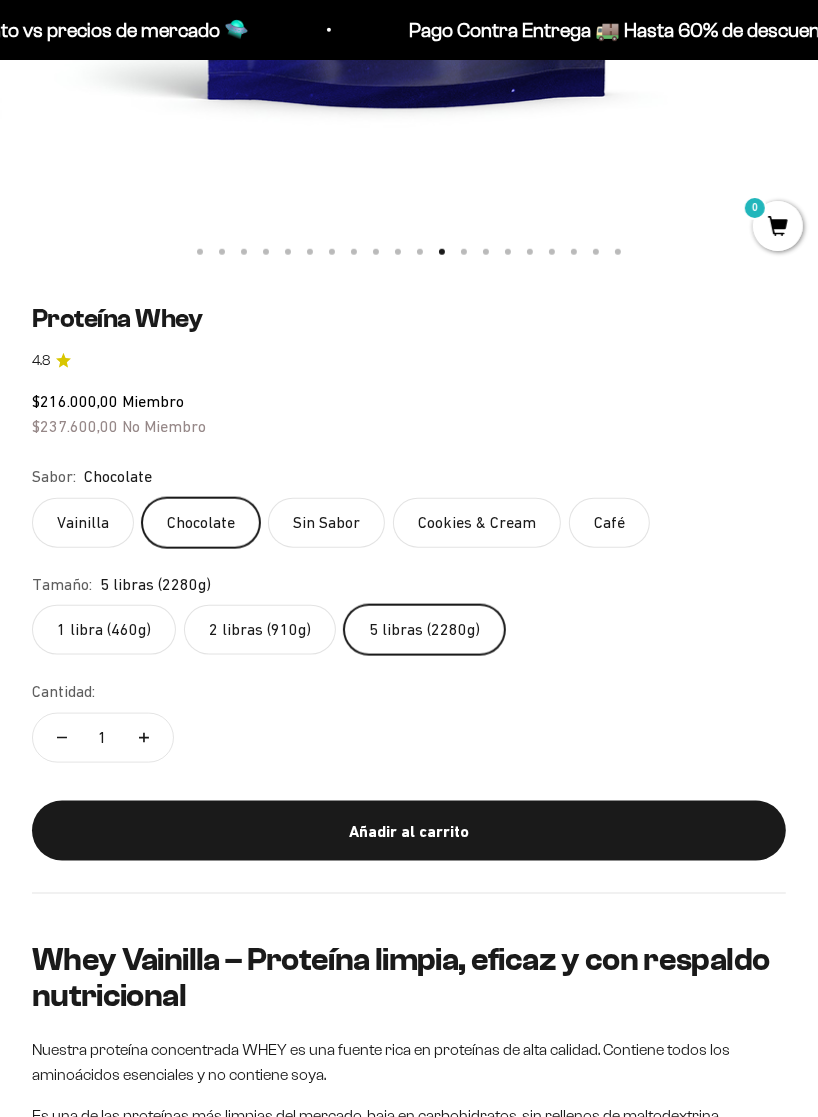 scroll, scrollTop: 0, scrollLeft: 9022, axis: horizontal 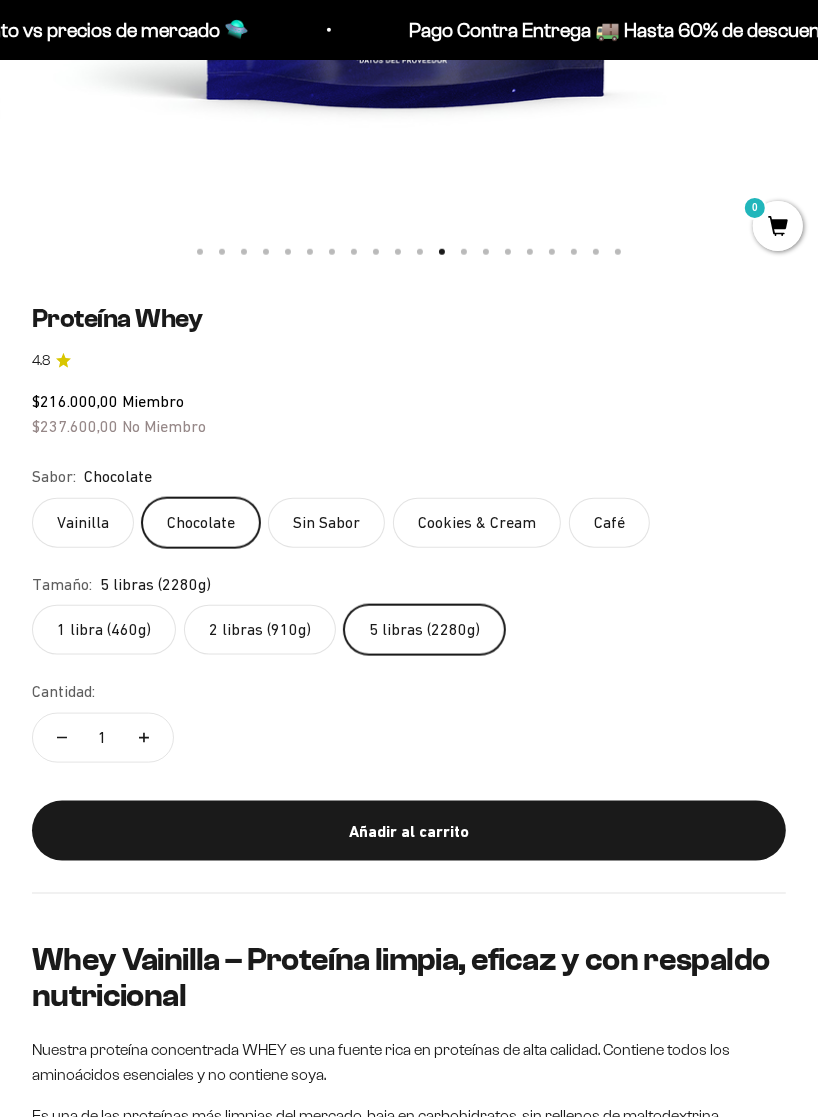 click on "Vainilla" 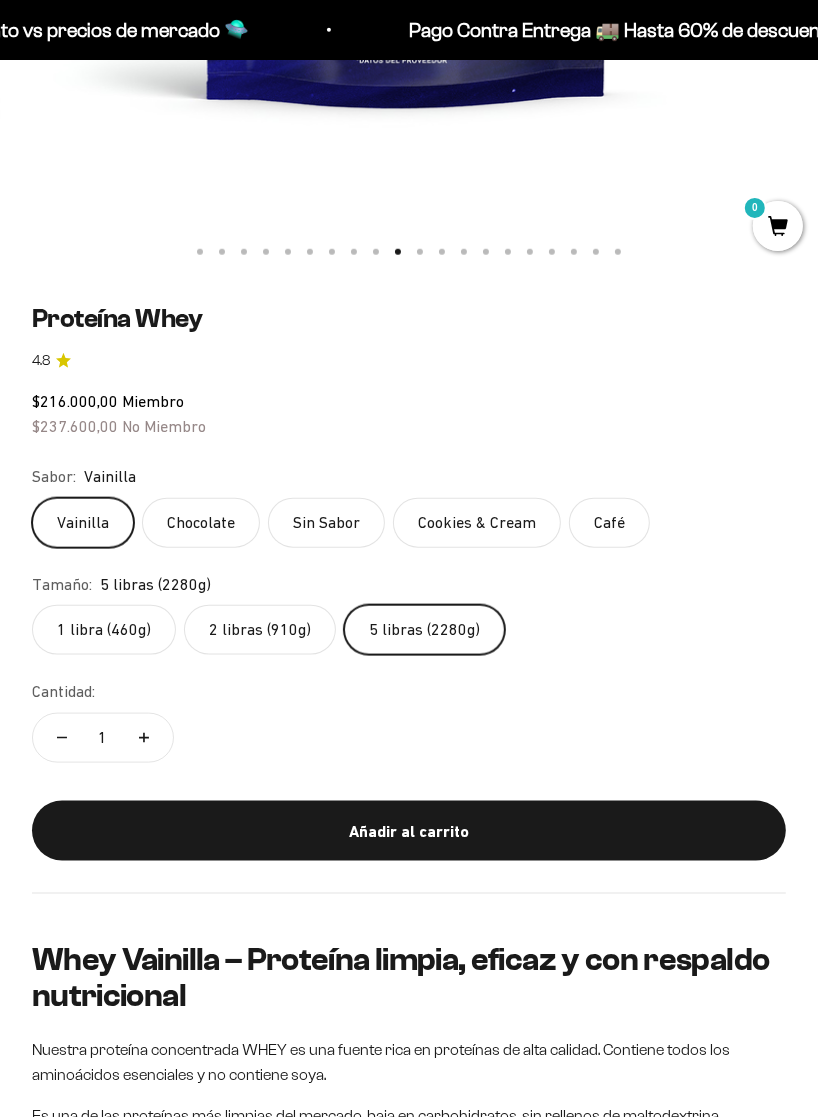 scroll, scrollTop: 0, scrollLeft: 7381, axis: horizontal 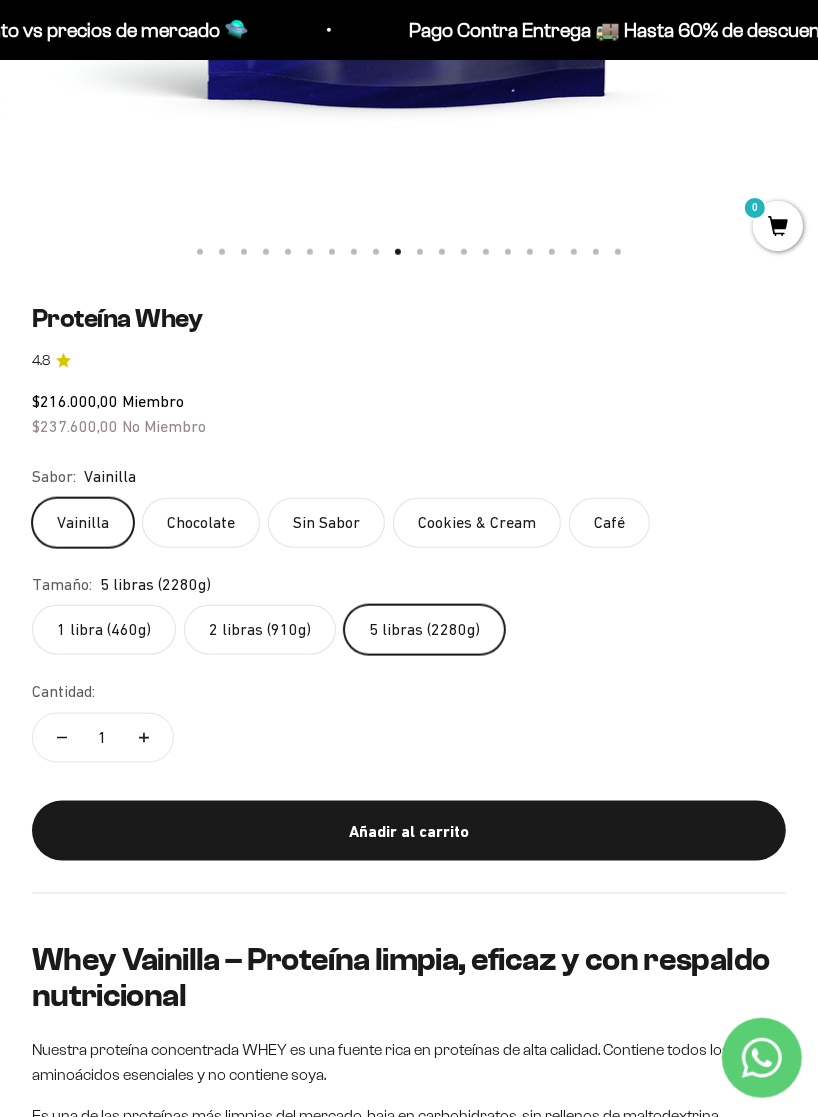 click on "Chocolate" 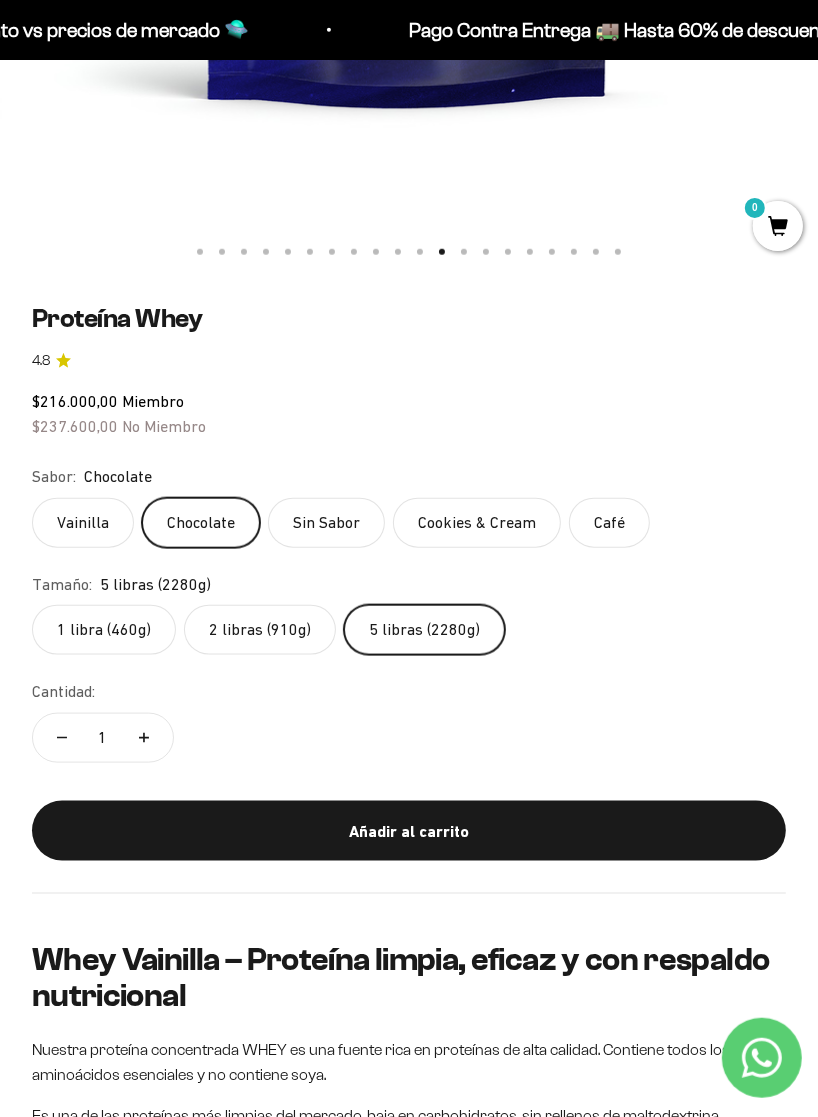scroll, scrollTop: 0, scrollLeft: 9022, axis: horizontal 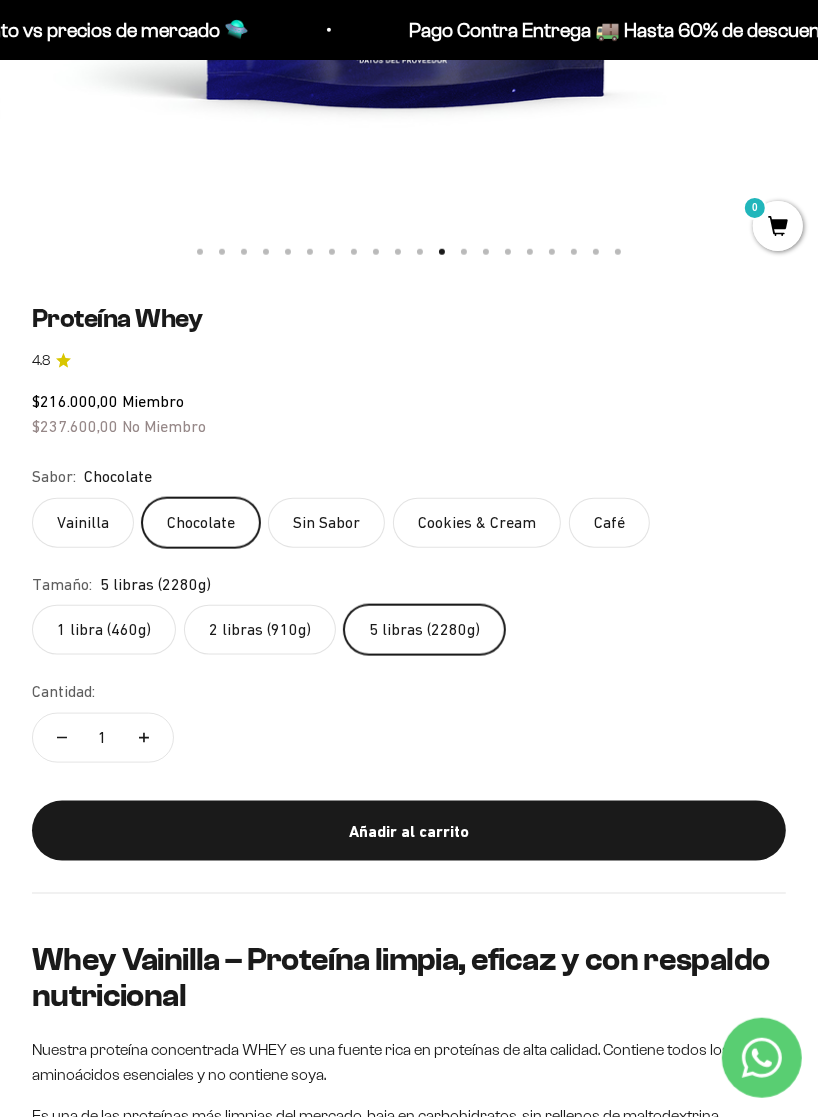 click on "Cookies & Cream" 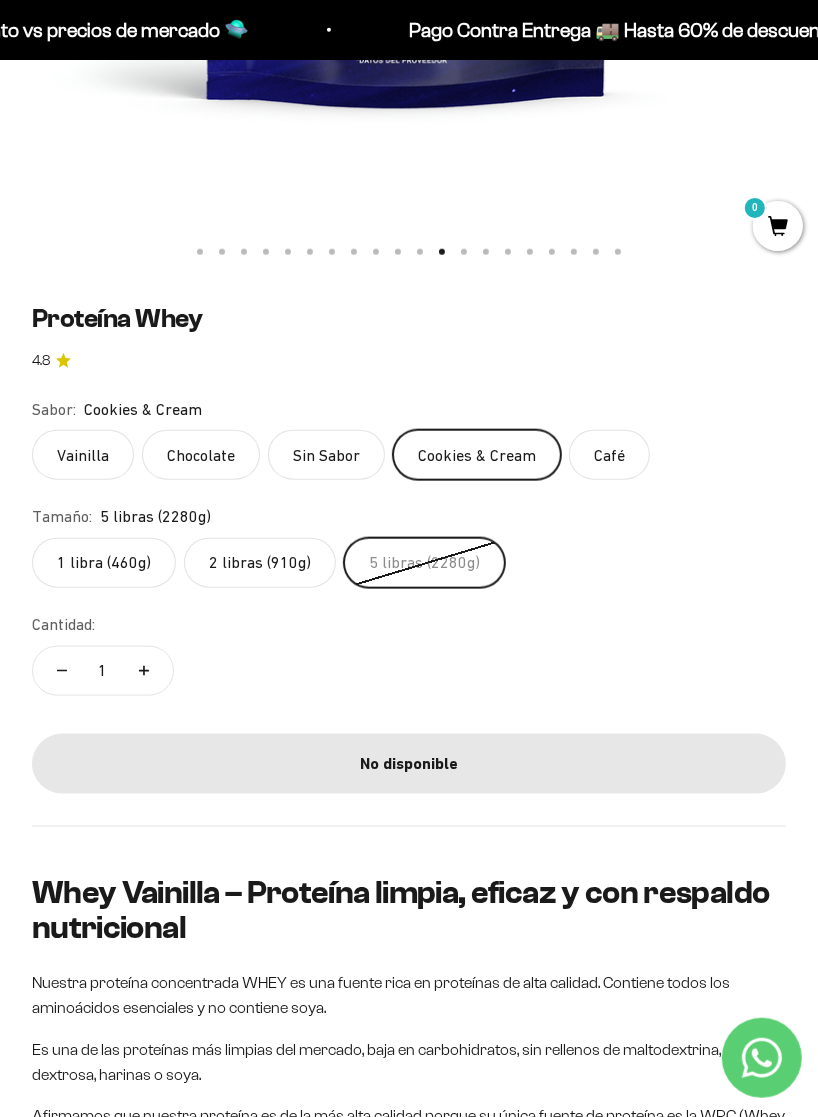 click on "Café" 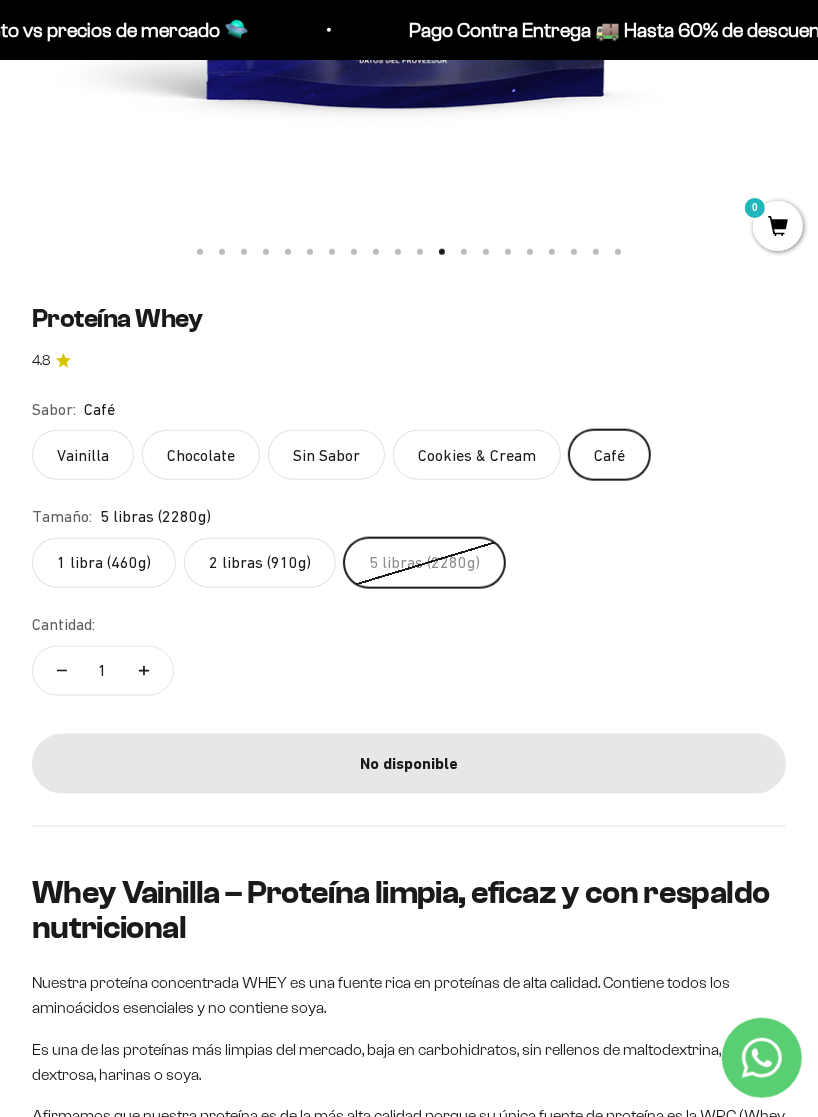 click on "Vainilla" 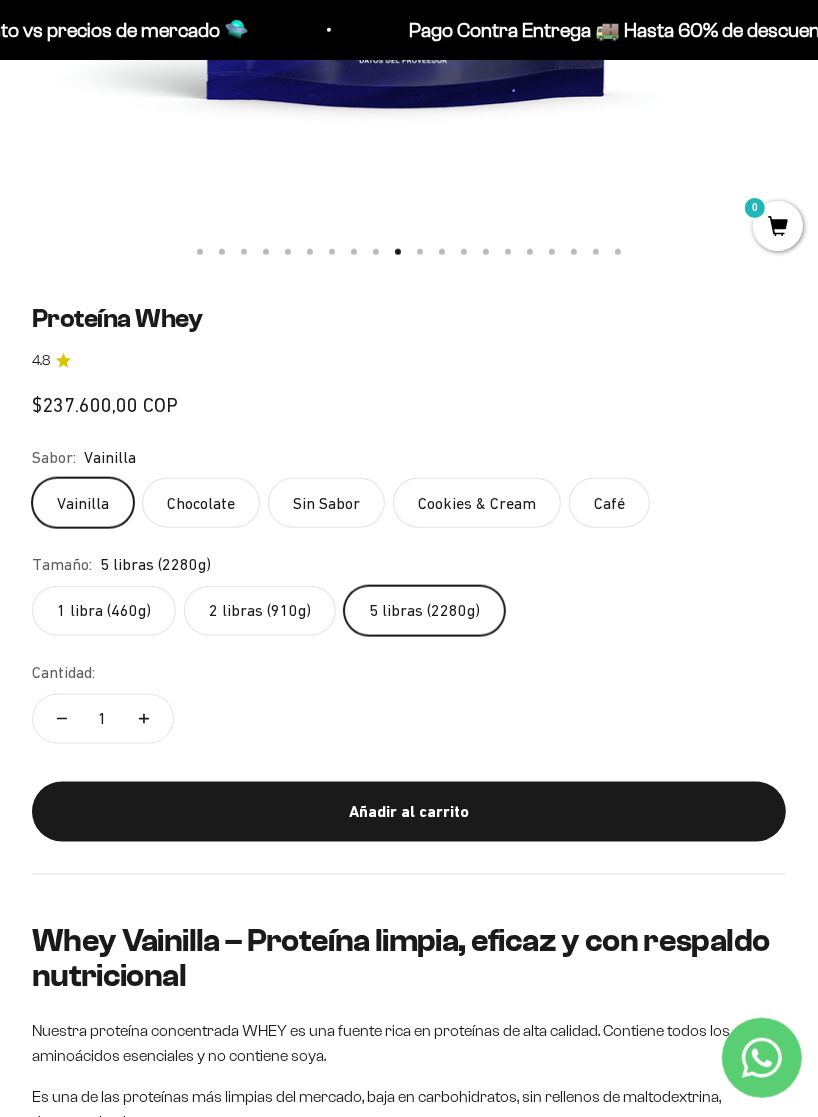 click on "Sabor:
Vainilla" 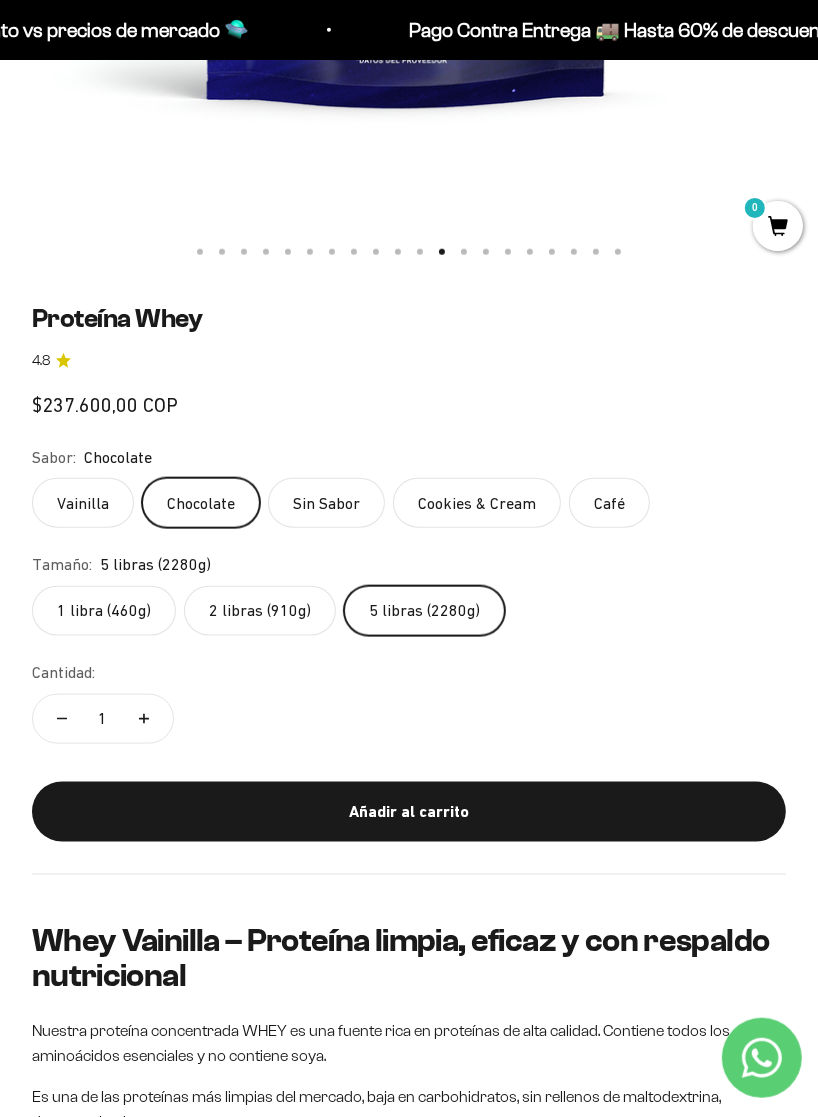 scroll, scrollTop: 0, scrollLeft: 9022, axis: horizontal 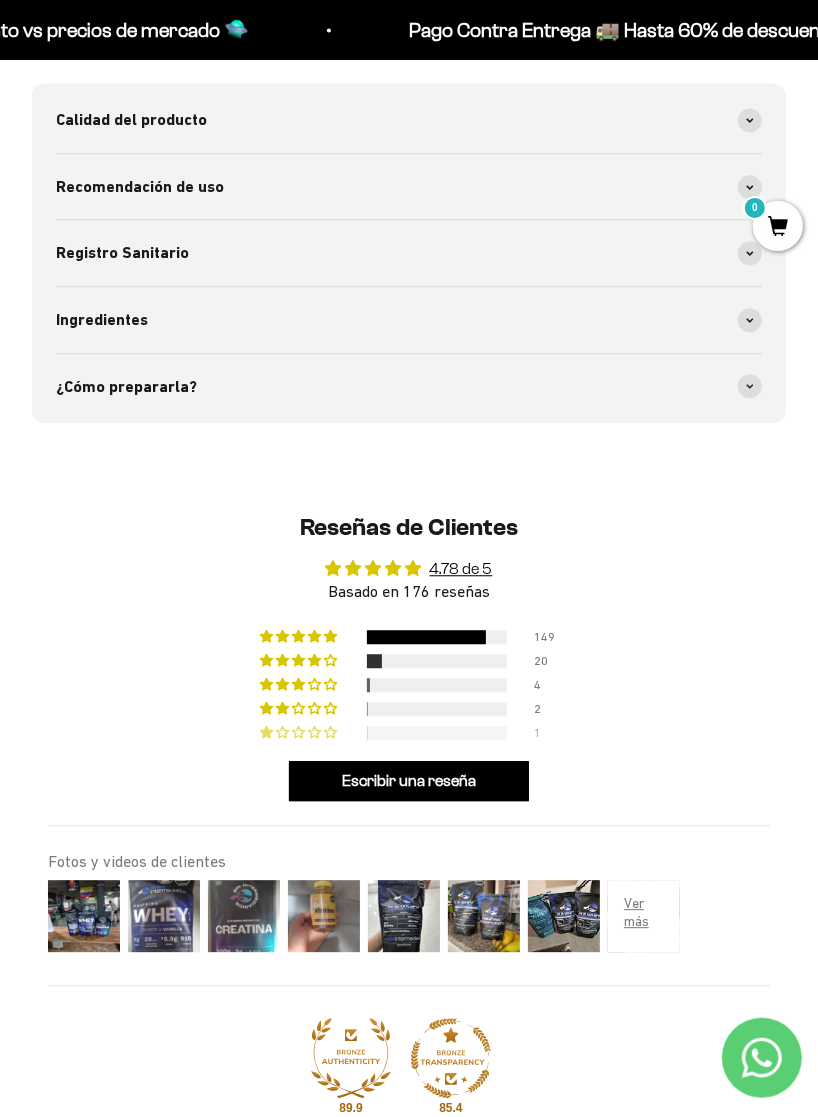 click at bounding box center (268, 732) 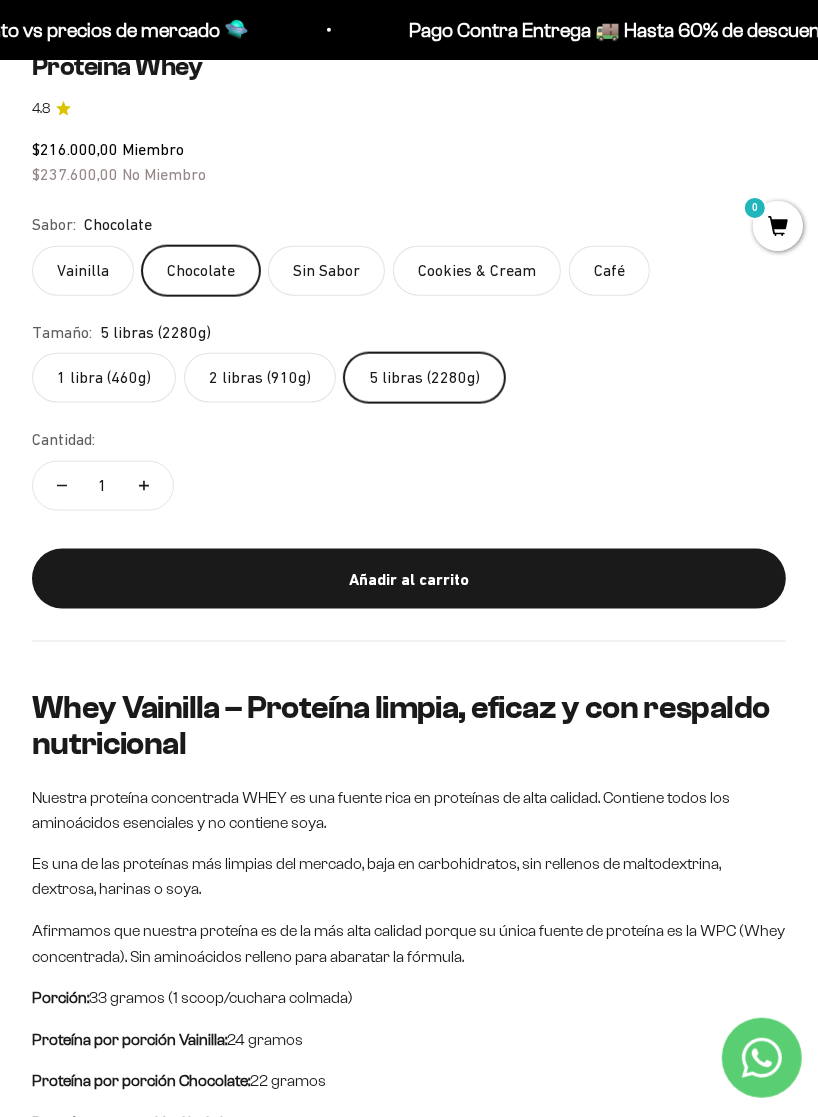 scroll, scrollTop: 1008, scrollLeft: 0, axis: vertical 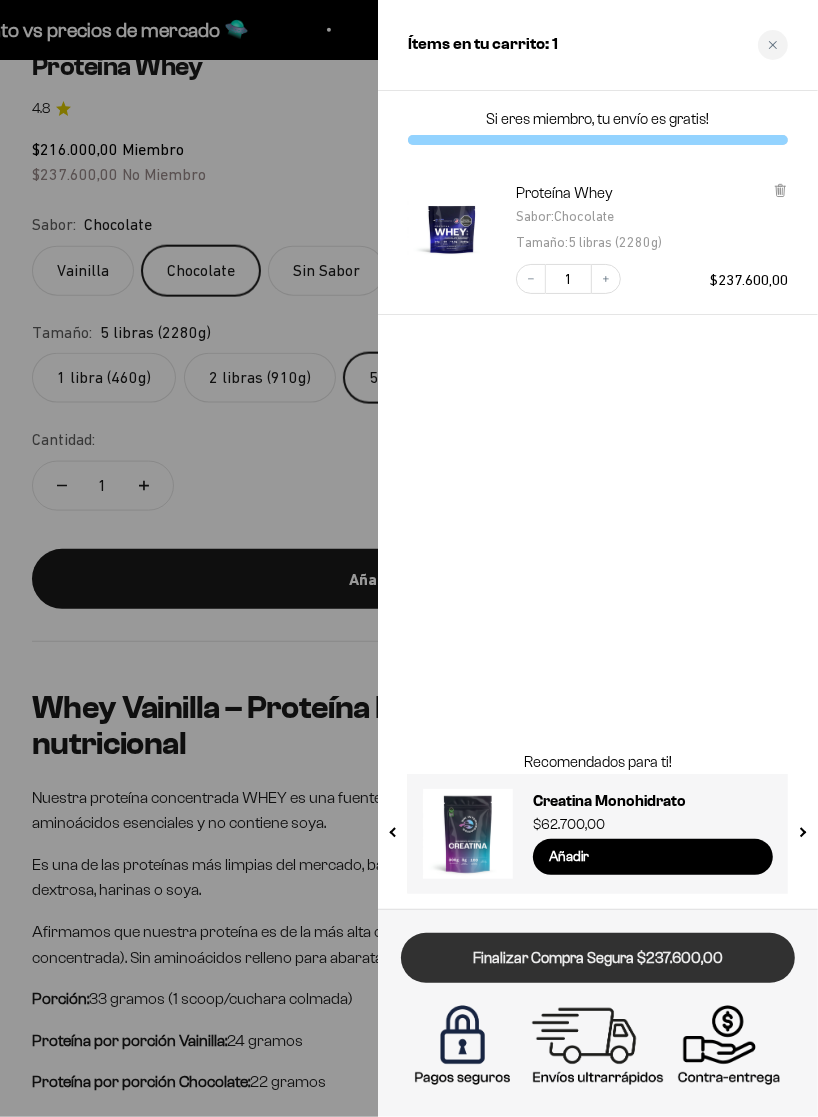 click on "Finalizar Compra Segura $237.600,00" at bounding box center (598, 958) 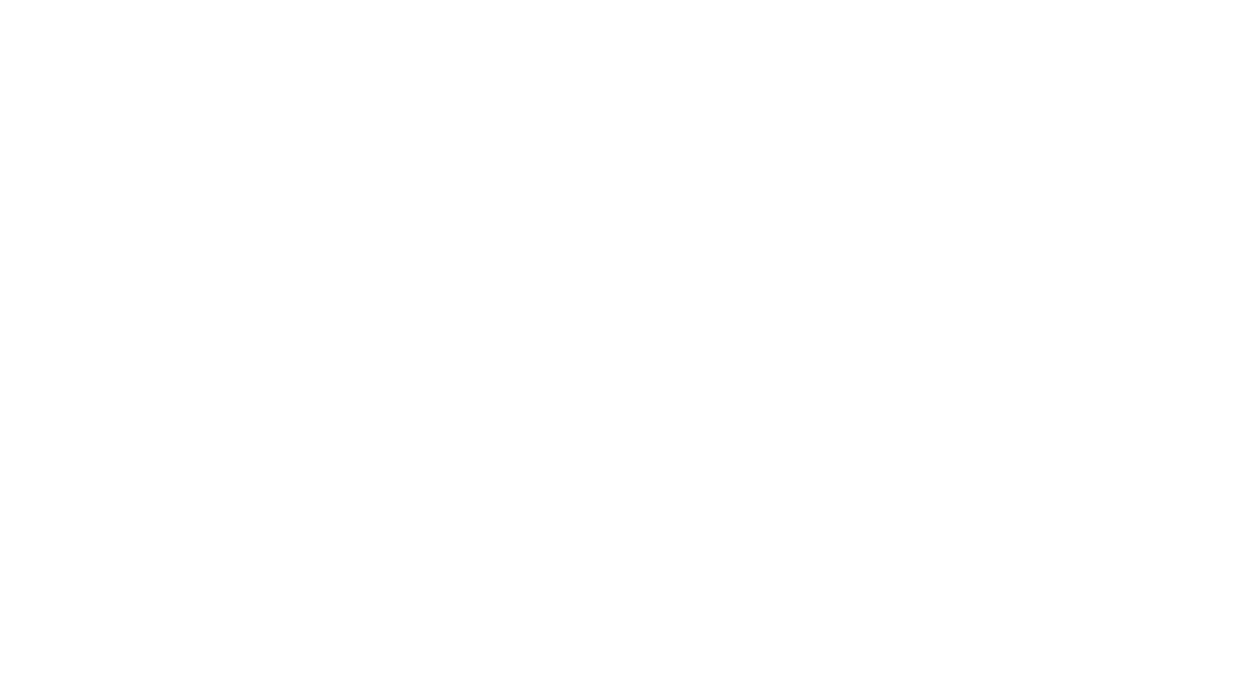 scroll, scrollTop: 0, scrollLeft: 0, axis: both 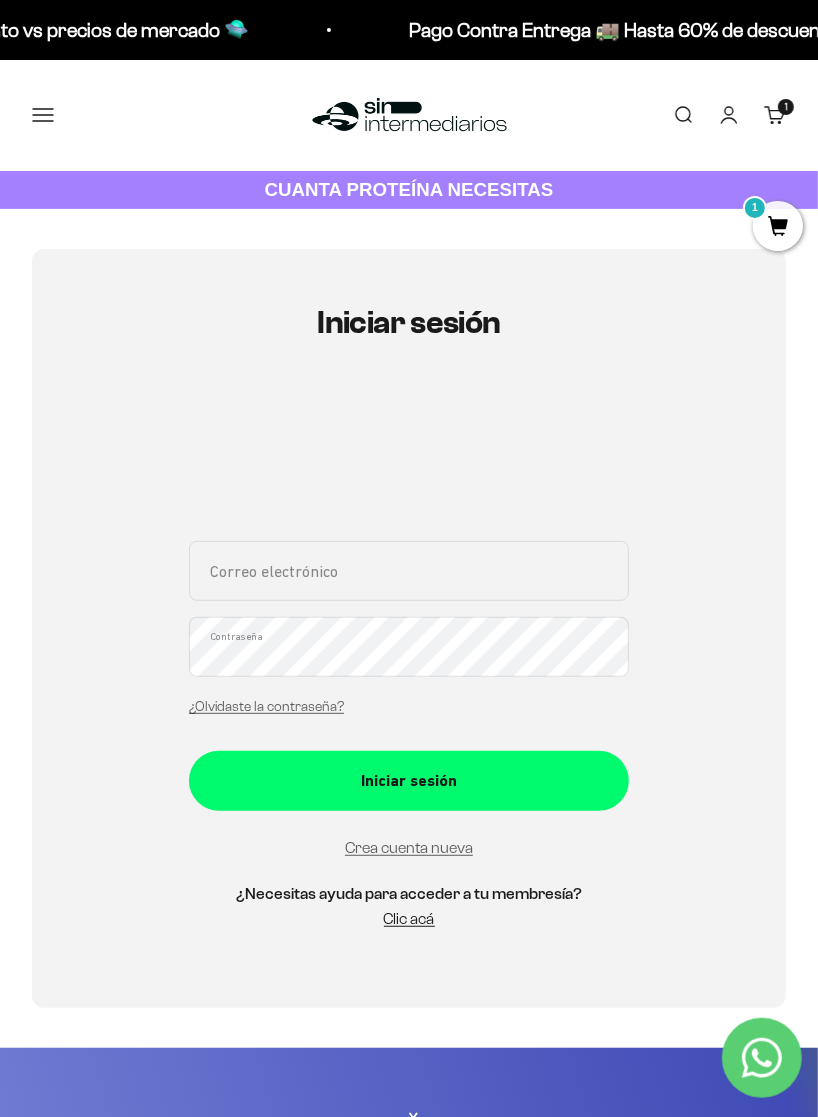 click on "Envios gratís para miembros Por compras  superiores a $200,000  para quienes tienen su membresía activa.
Hazte miembro y empieza a ahorrar Compra nuestra membresía y deja de pagar por ingredientes y costos innecesarios. Ahorra hasta un 70% versus precios del mercado.
Pago Seguro Pago seguro y sin temor  a través de Apple Pay, Google Pay y con tus tarjetas de crédito y débito.
Pago Contra Entrega Para pagos en efectivo, con un  recargo de $10,000  pagos al momento de la entrega." at bounding box center [409, 1239] 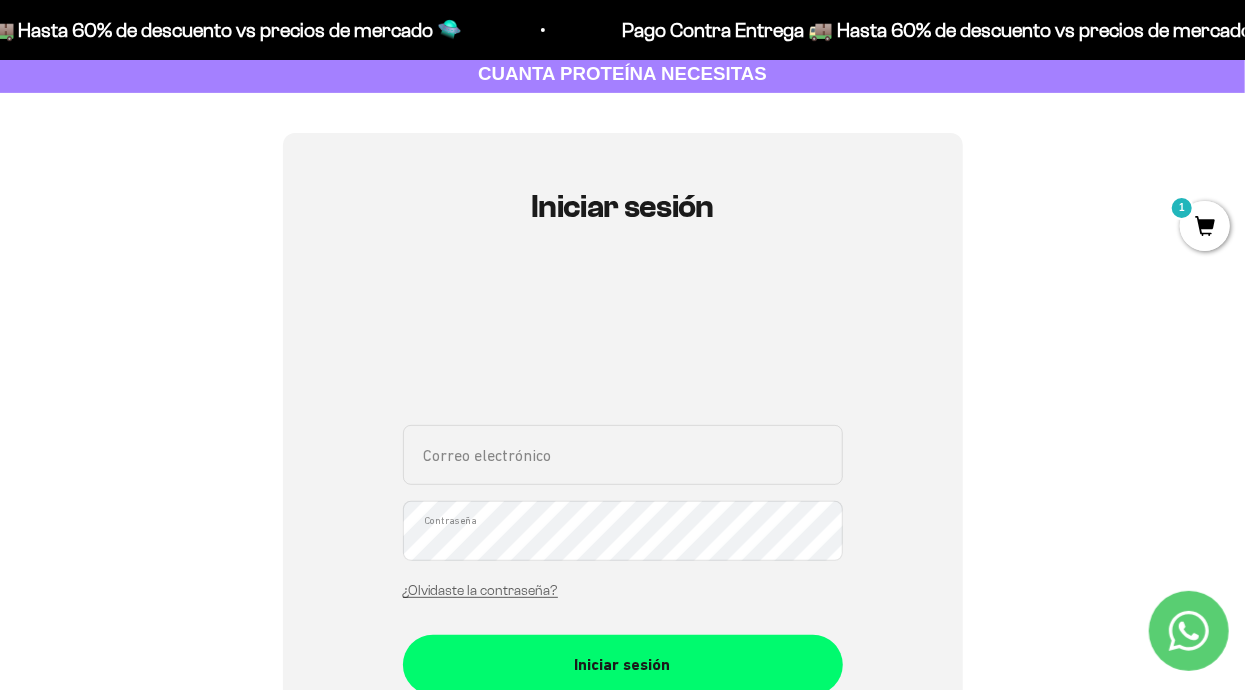 scroll, scrollTop: 124, scrollLeft: 0, axis: vertical 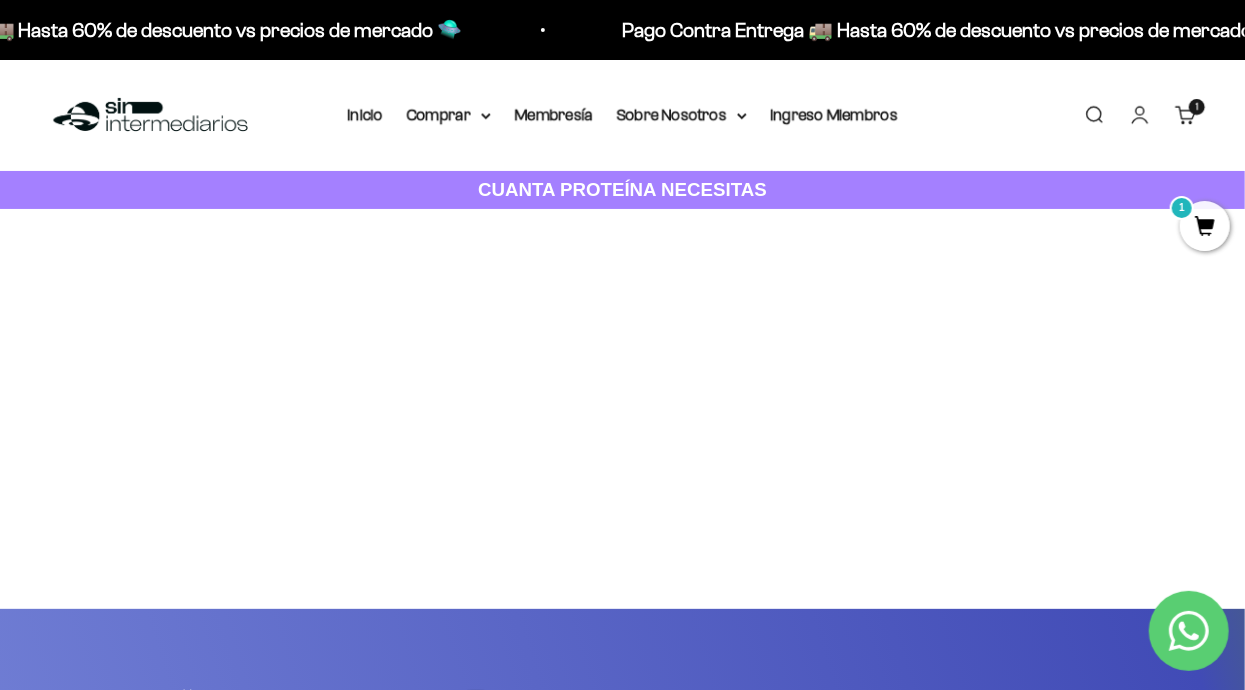 click on "CUANTA PROTEÍNA NECESITAS" at bounding box center (622, 190) 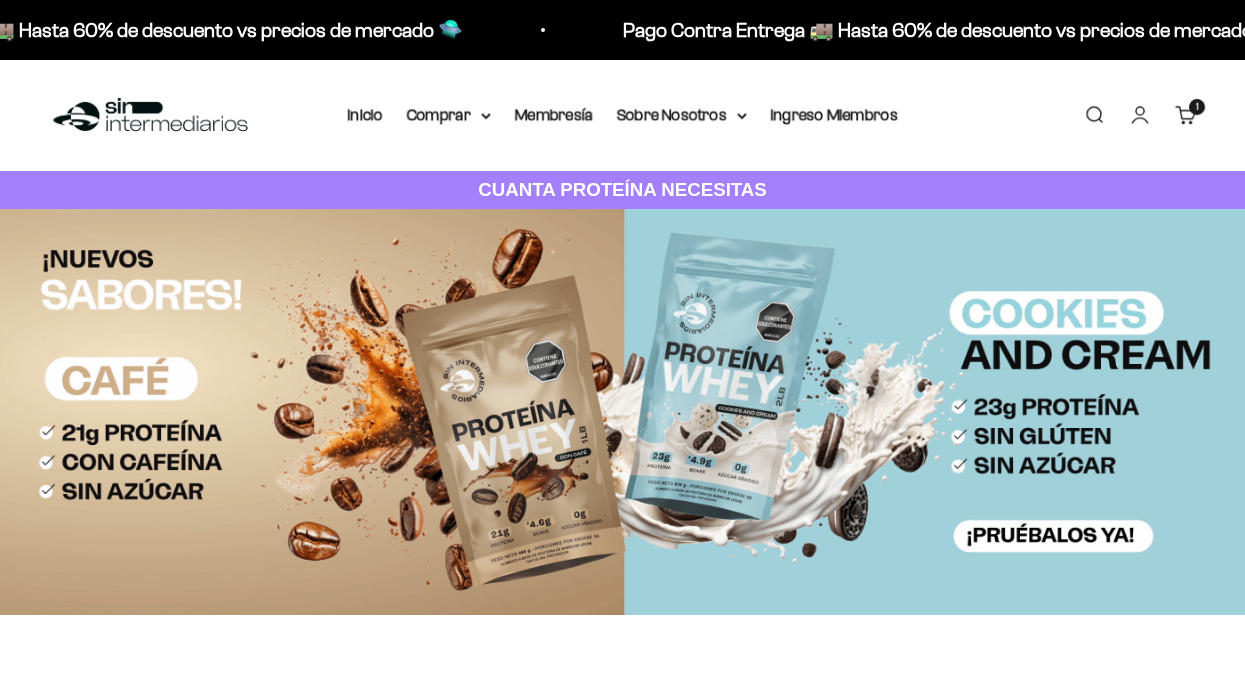 scroll, scrollTop: 1168, scrollLeft: 0, axis: vertical 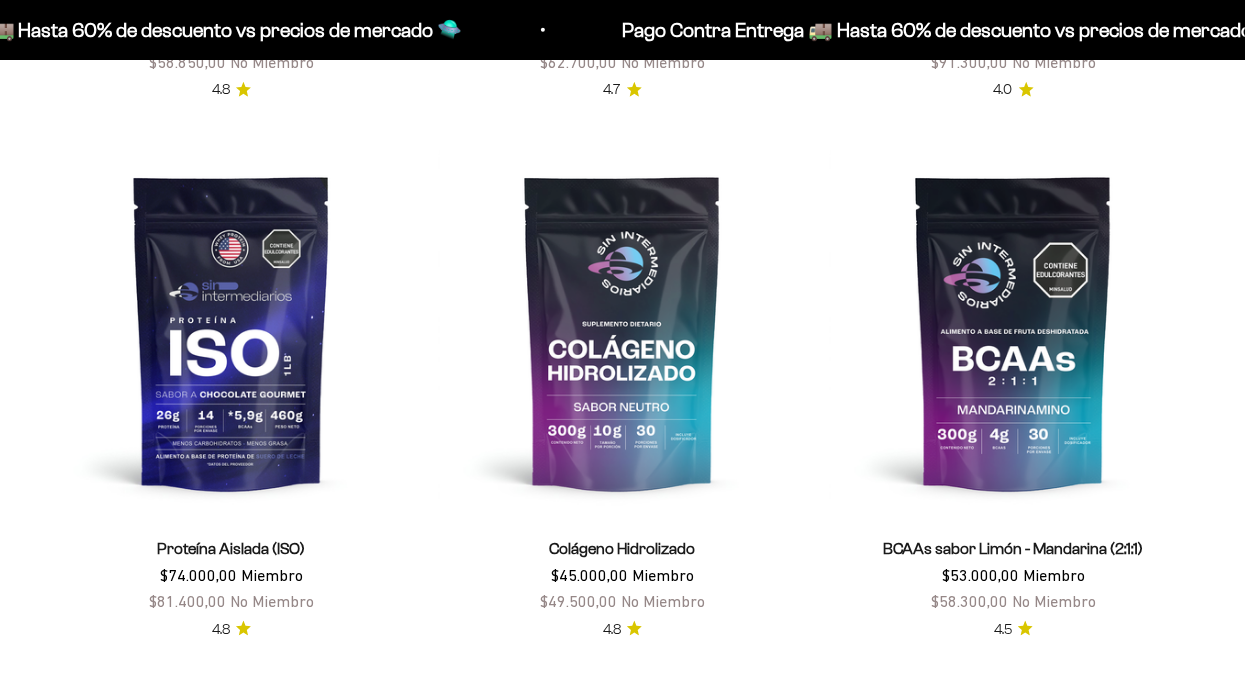 click at bounding box center (231, -207) 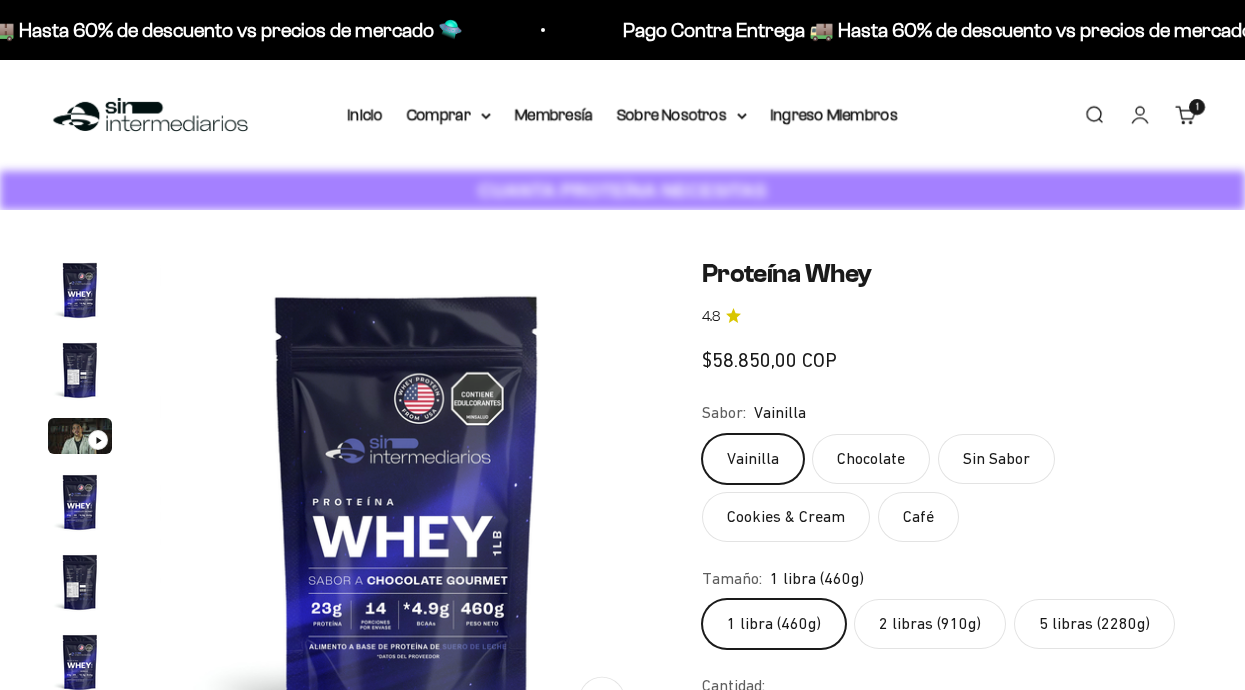 scroll, scrollTop: 314, scrollLeft: 0, axis: vertical 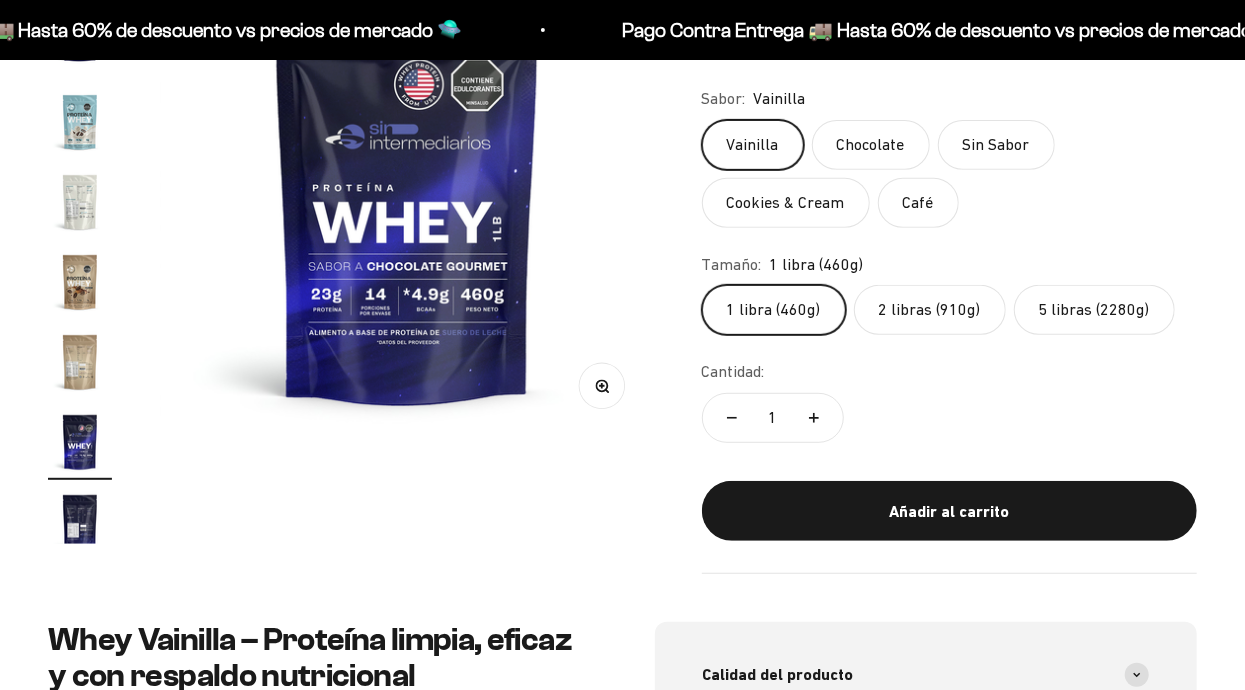 click on "Chocolate" 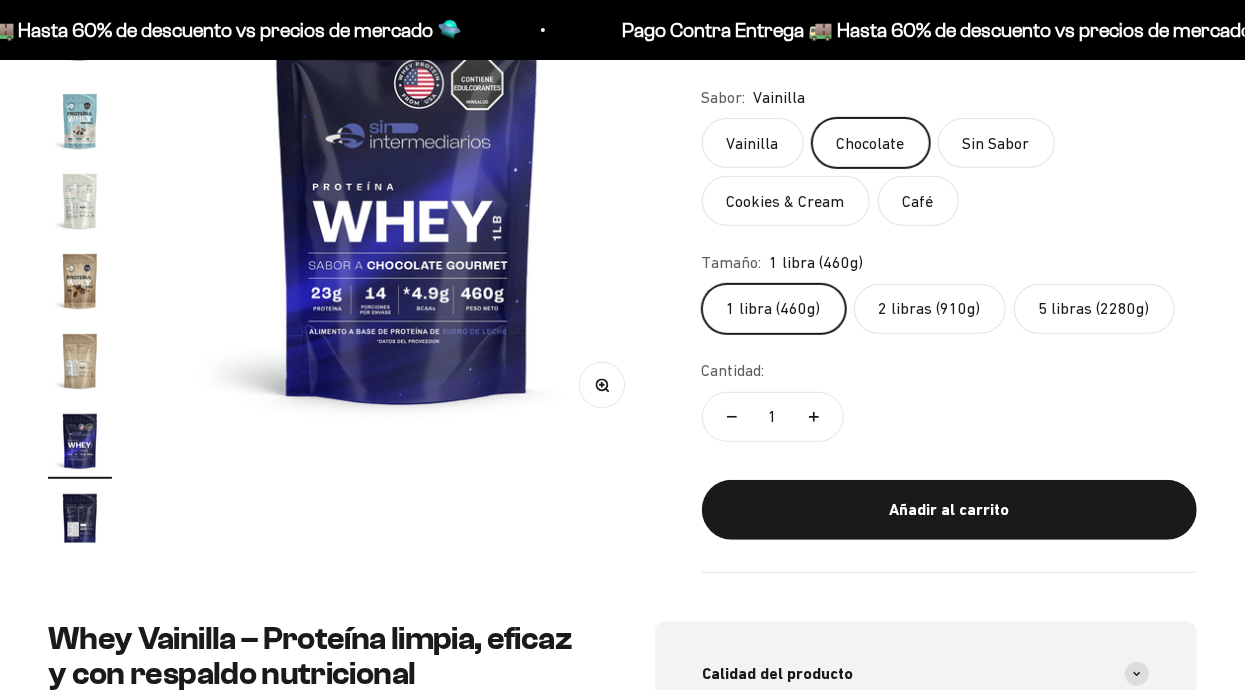 click on "5 libras (2280g)" 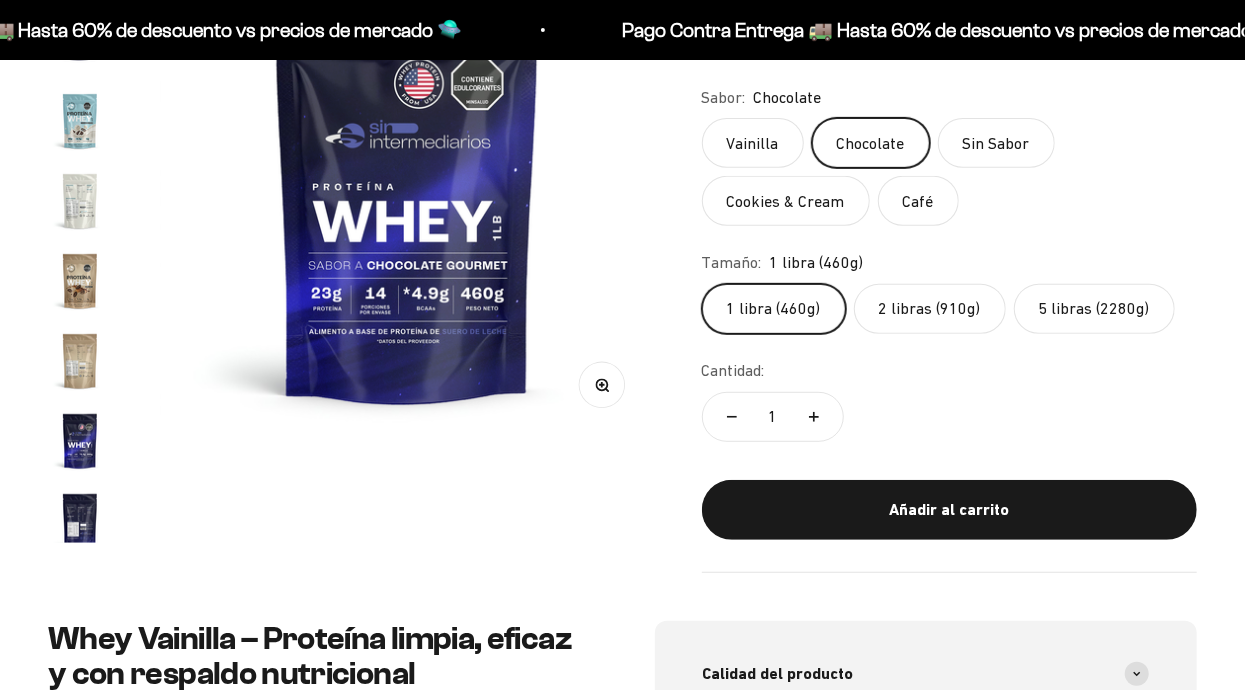 click on "Añadir al carrito" at bounding box center (949, 510) 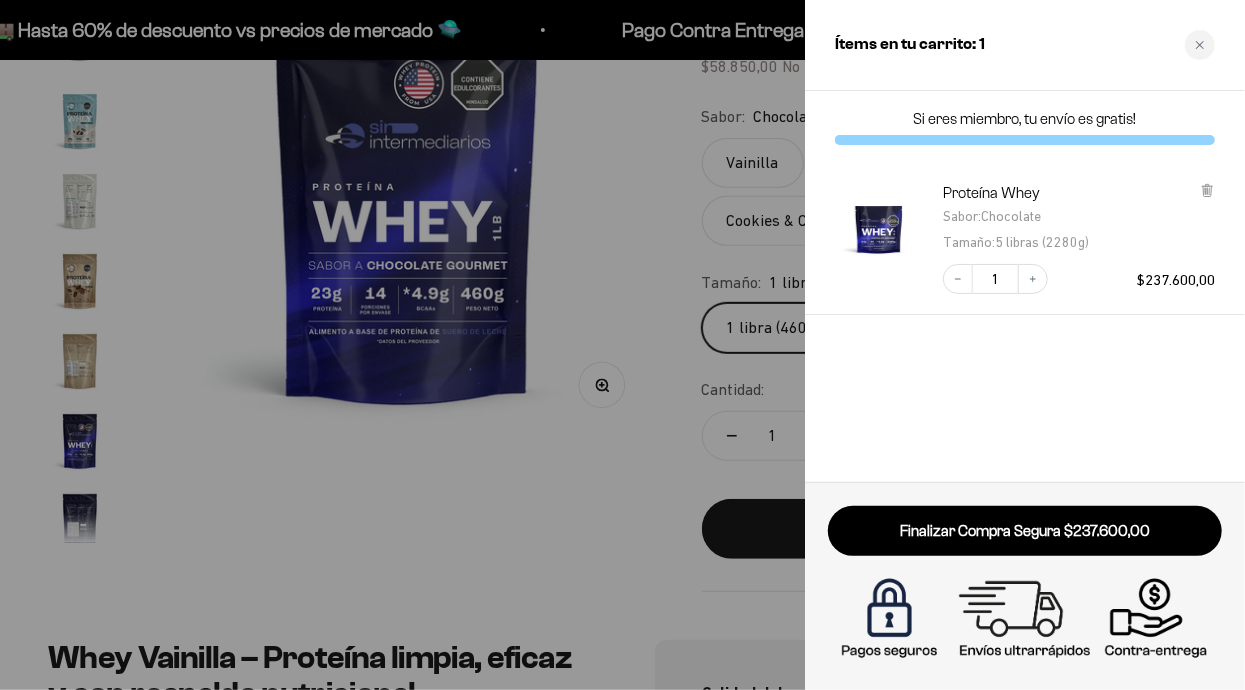 scroll, scrollTop: 288, scrollLeft: 0, axis: vertical 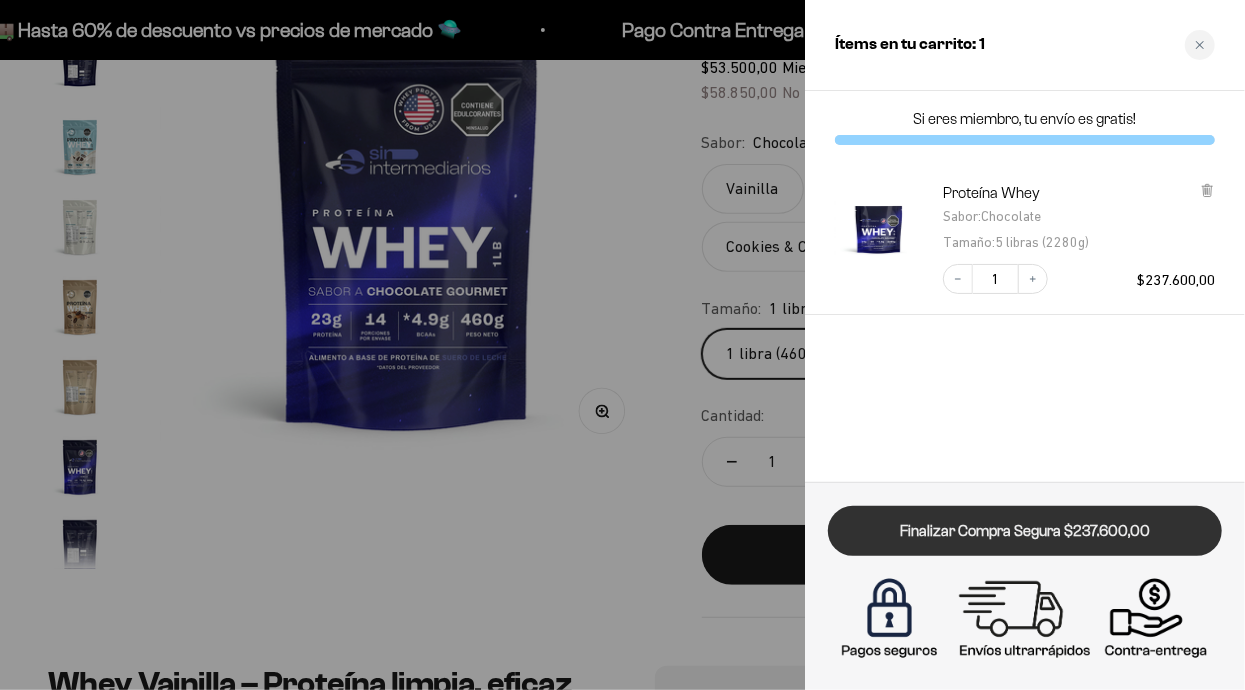 click on "Finalizar Compra Segura $237.600,00" at bounding box center [1025, 531] 